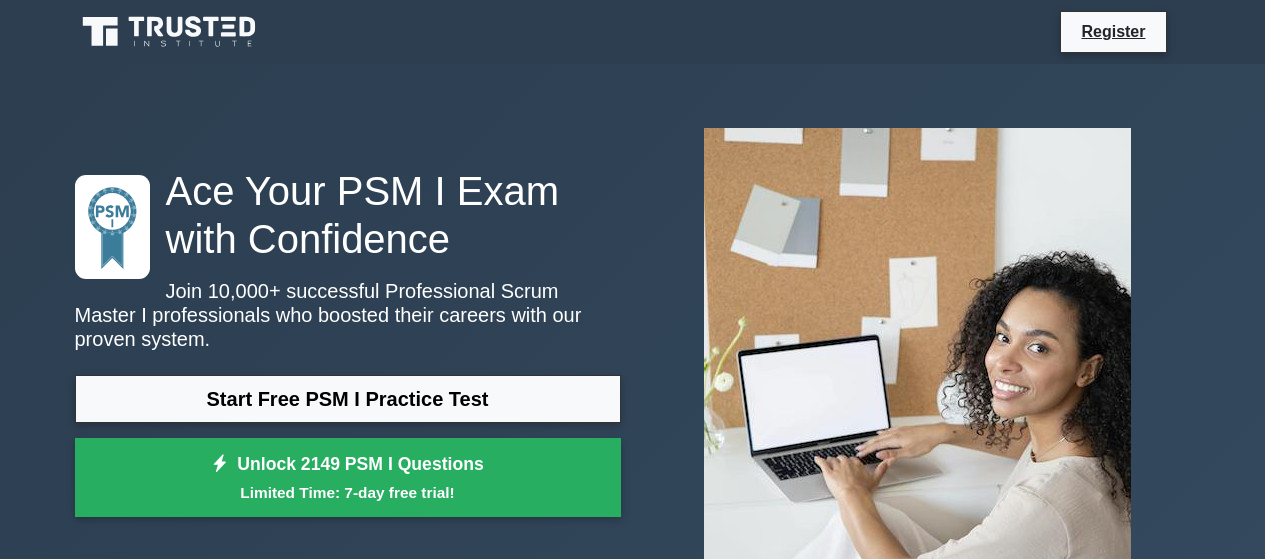 scroll, scrollTop: 0, scrollLeft: 0, axis: both 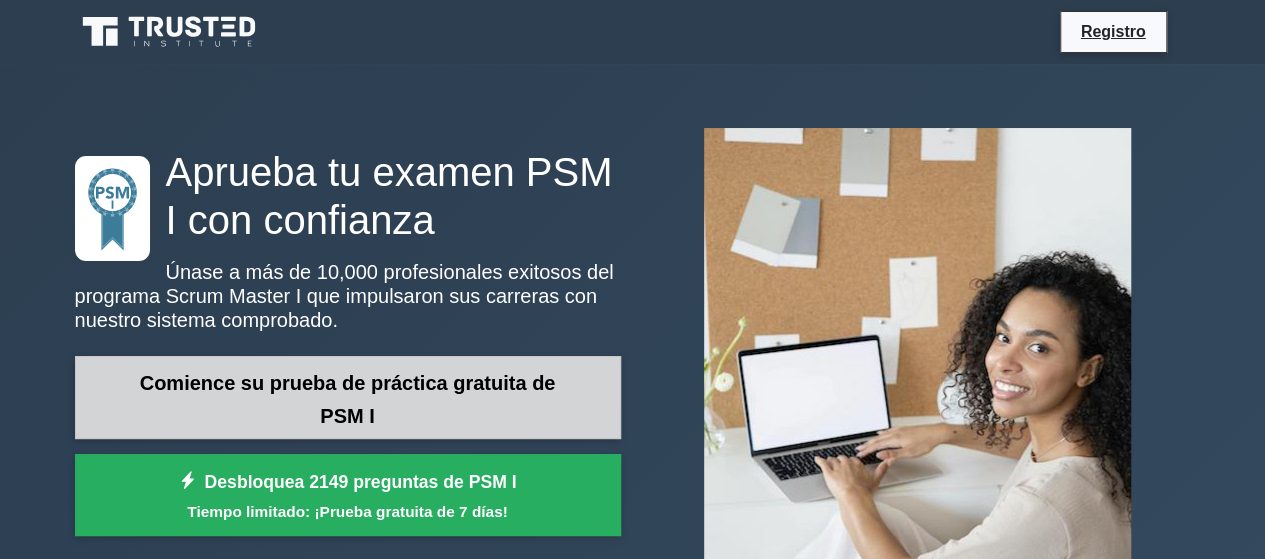 click on "Comience su prueba de práctica gratuita de PSM I" at bounding box center [348, 397] 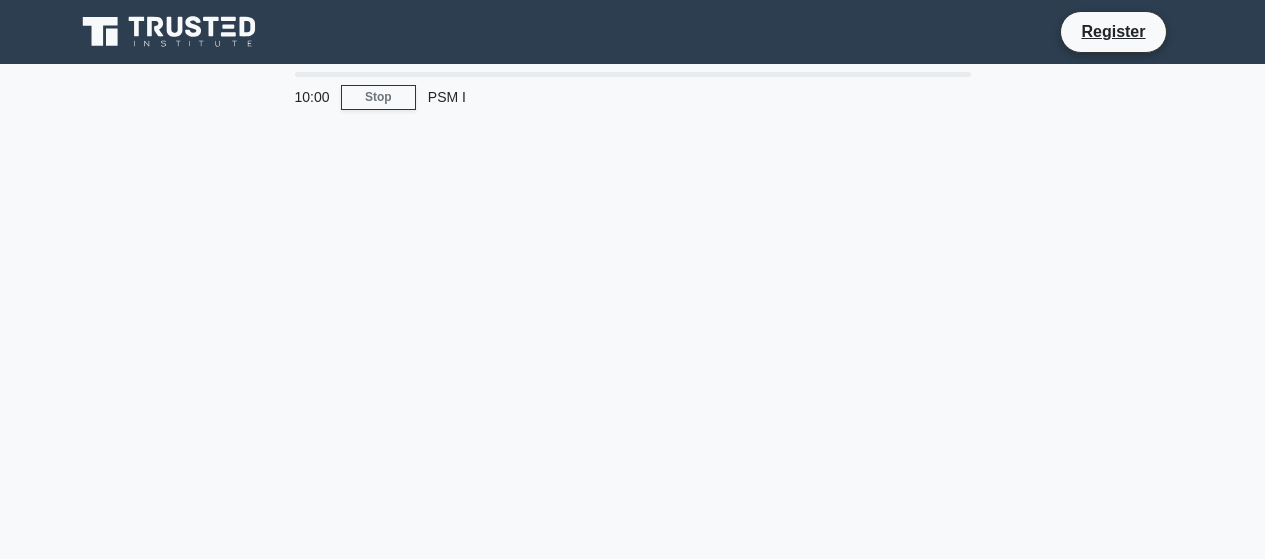 scroll, scrollTop: 0, scrollLeft: 0, axis: both 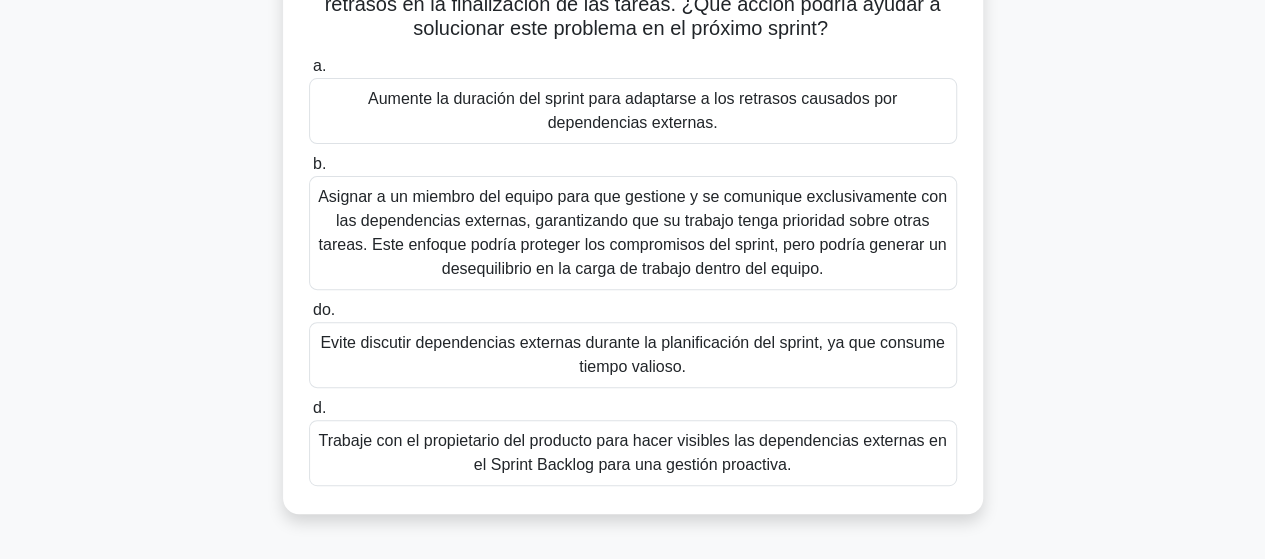 click on "Asignar a un miembro del equipo para que gestione y se comunique exclusivamente con las dependencias externas, garantizando que su trabajo tenga prioridad sobre otras tareas. Este enfoque podría proteger los compromisos del sprint, pero podría generar un desequilibrio en la carga de trabajo dentro del equipo." at bounding box center (632, 232) 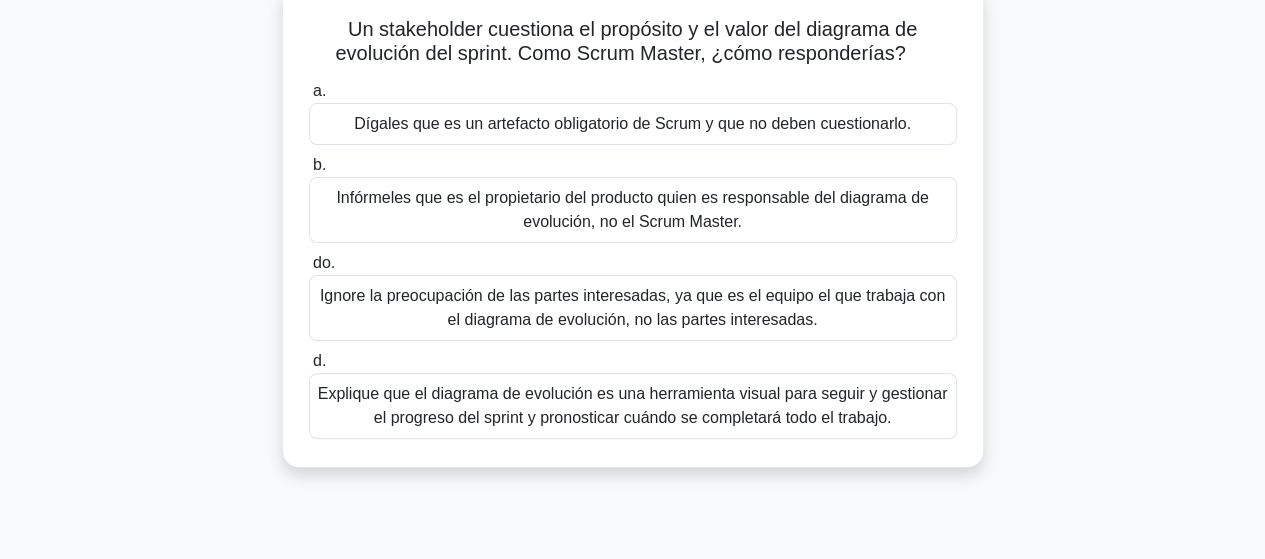 scroll, scrollTop: 0, scrollLeft: 0, axis: both 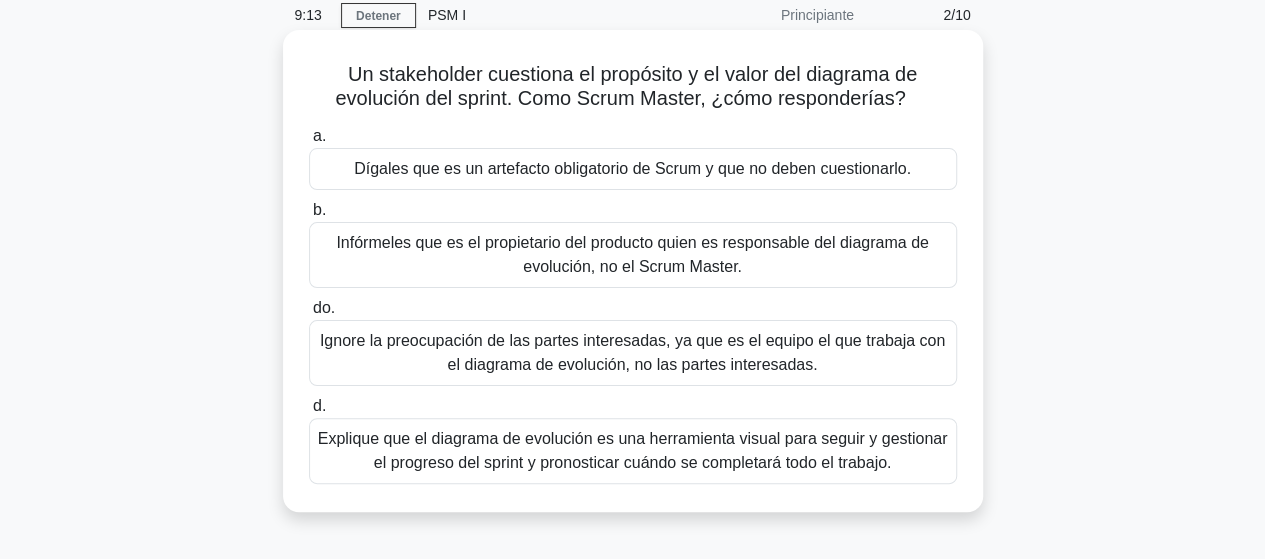 click on "Explique que el diagrama de evolución es una herramienta visual para seguir y gestionar el progreso del sprint y pronosticar cuándo se completará todo el trabajo." at bounding box center (633, 450) 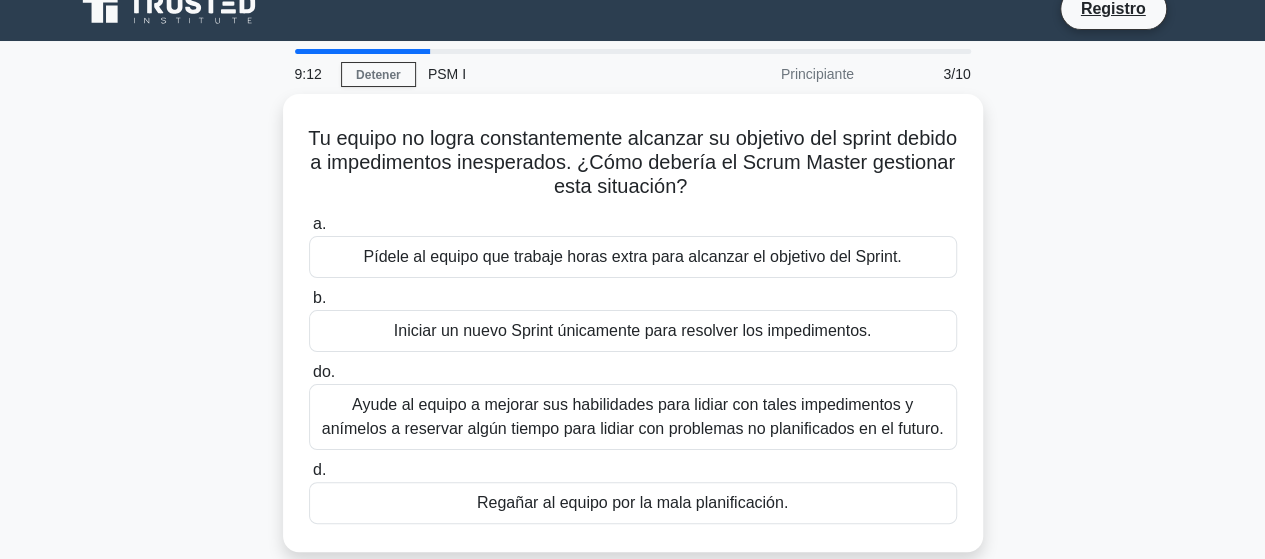 scroll, scrollTop: 0, scrollLeft: 0, axis: both 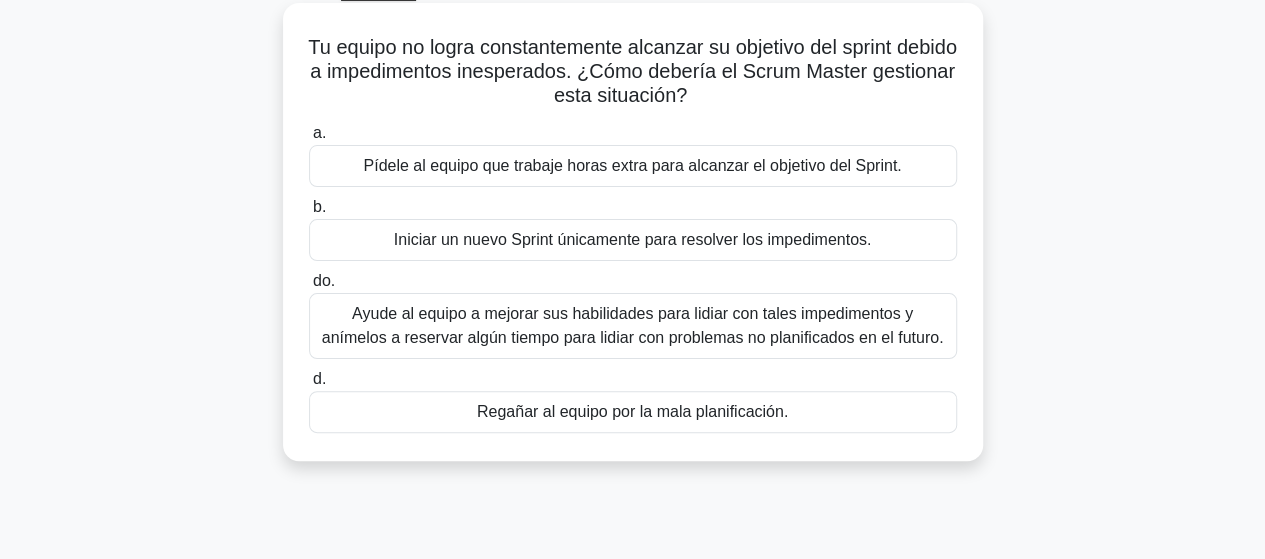 click on "Ayude al equipo a mejorar sus habilidades para lidiar con tales impedimentos y anímelos a reservar algún tiempo para lidiar con problemas no planificados en el futuro." at bounding box center [633, 326] 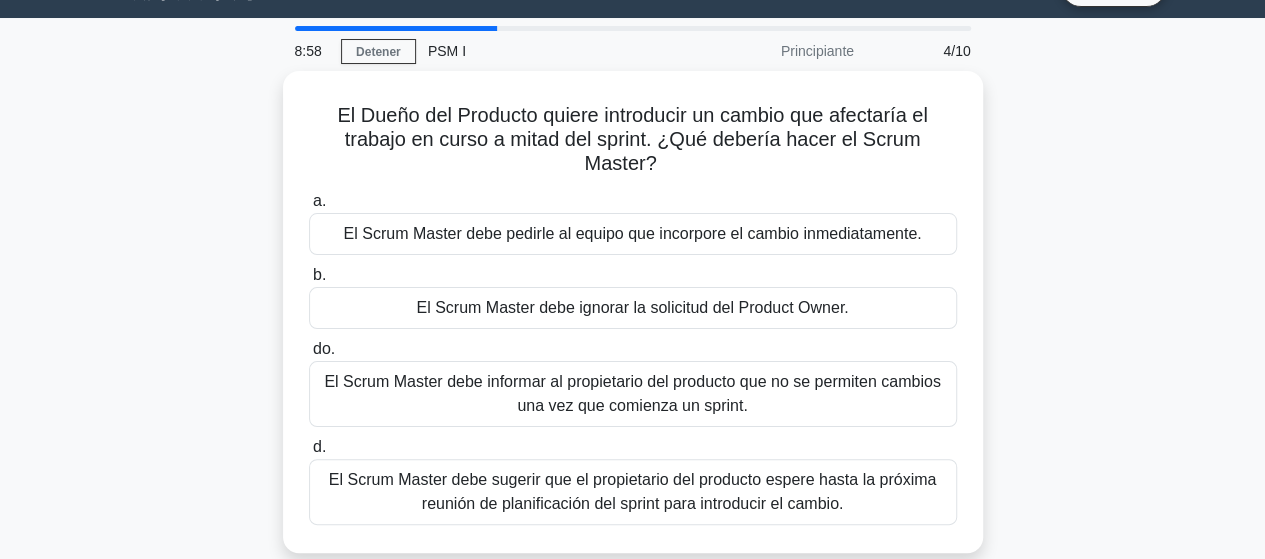 scroll, scrollTop: 0, scrollLeft: 0, axis: both 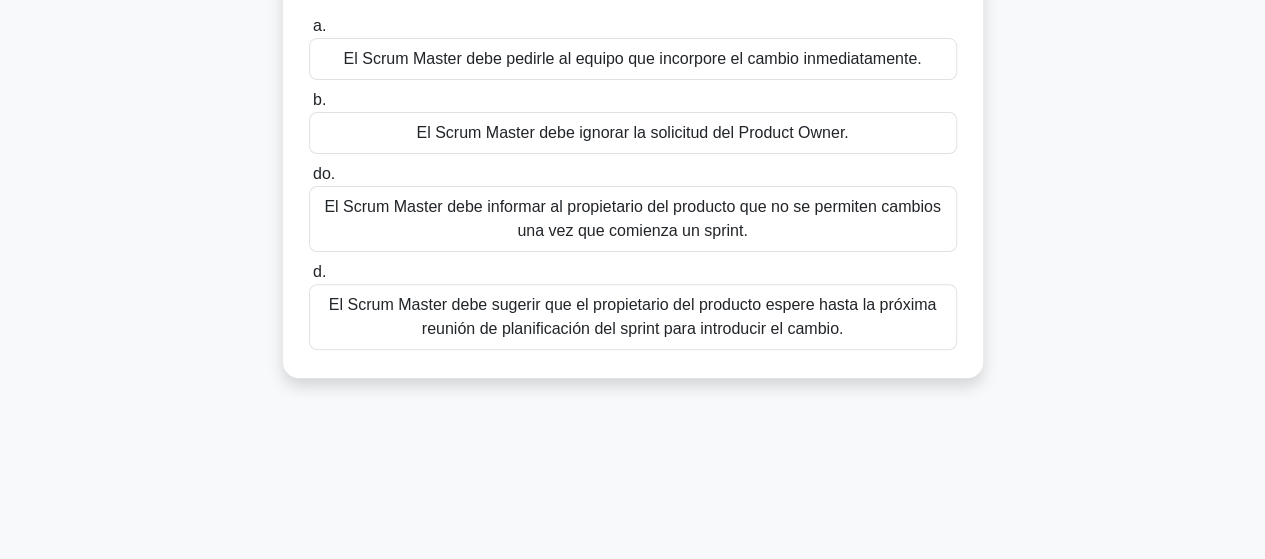 click on "El Scrum Master debe sugerir que el propietario del producto espere hasta la próxima reunión de planificación del sprint para introducir el cambio." at bounding box center [632, 316] 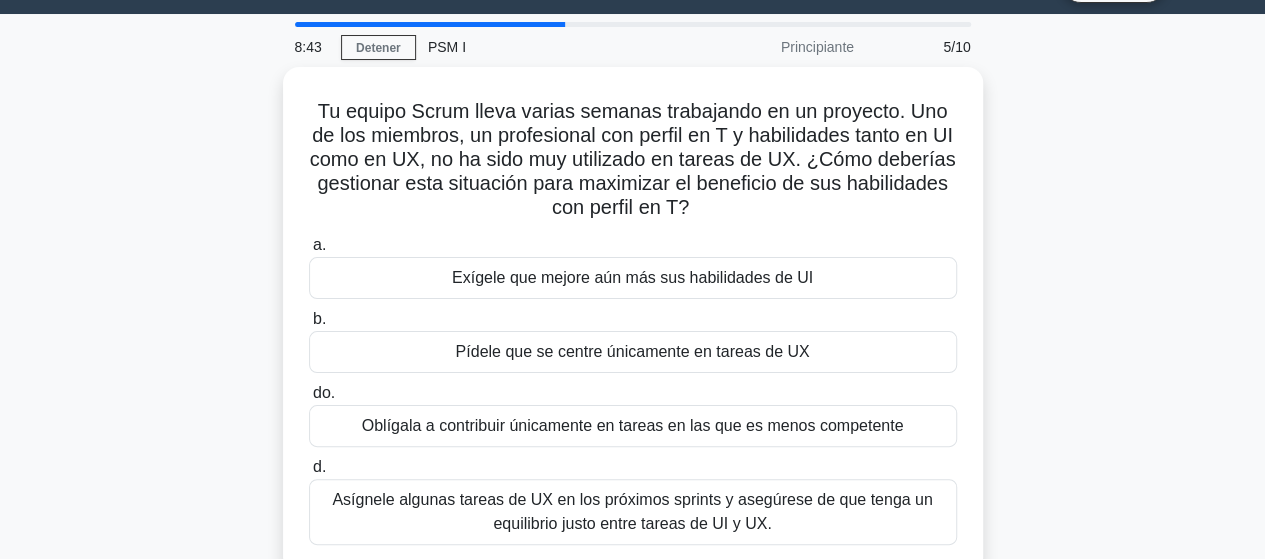 scroll, scrollTop: 0, scrollLeft: 0, axis: both 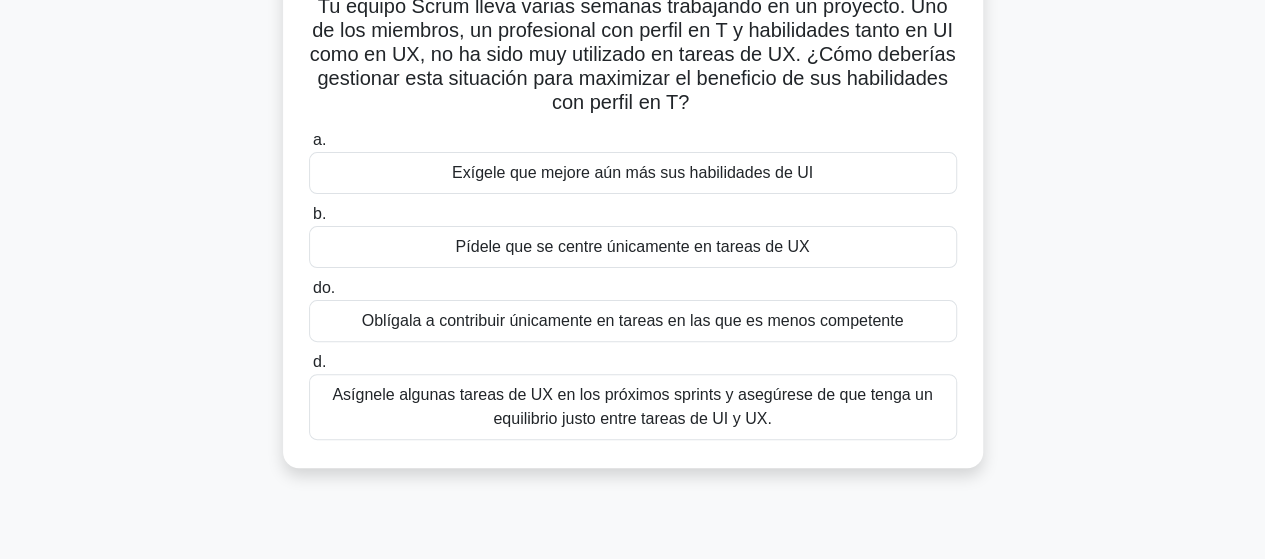 click on "Asígnele algunas tareas de UX en los próximos sprints y asegúrese de que tenga un equilibrio justo entre tareas de UI y UX." at bounding box center [632, 406] 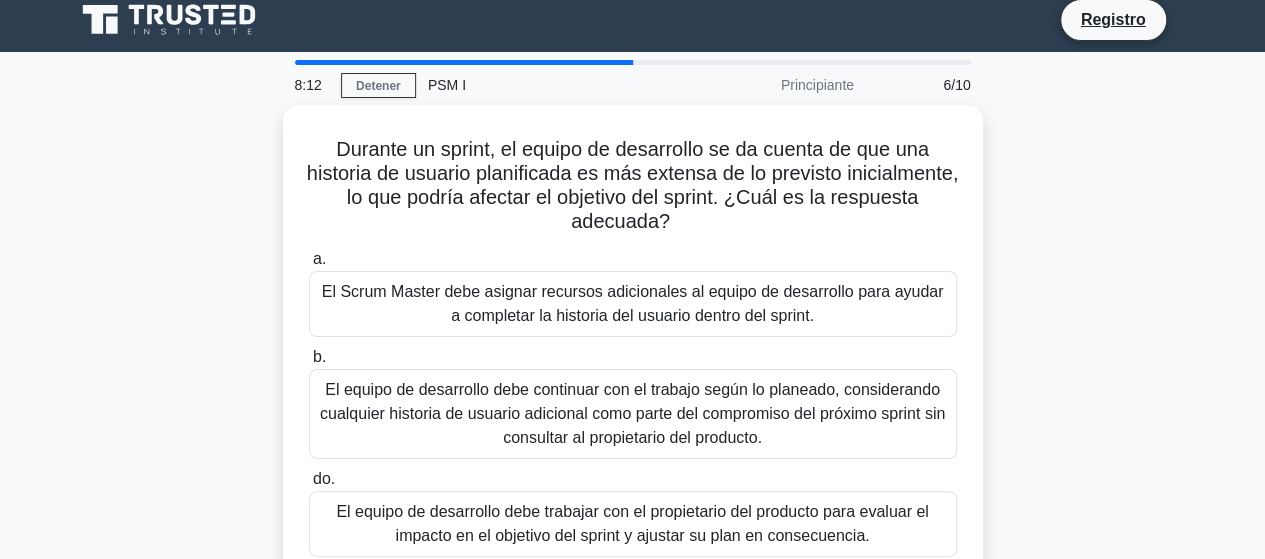 scroll, scrollTop: 0, scrollLeft: 0, axis: both 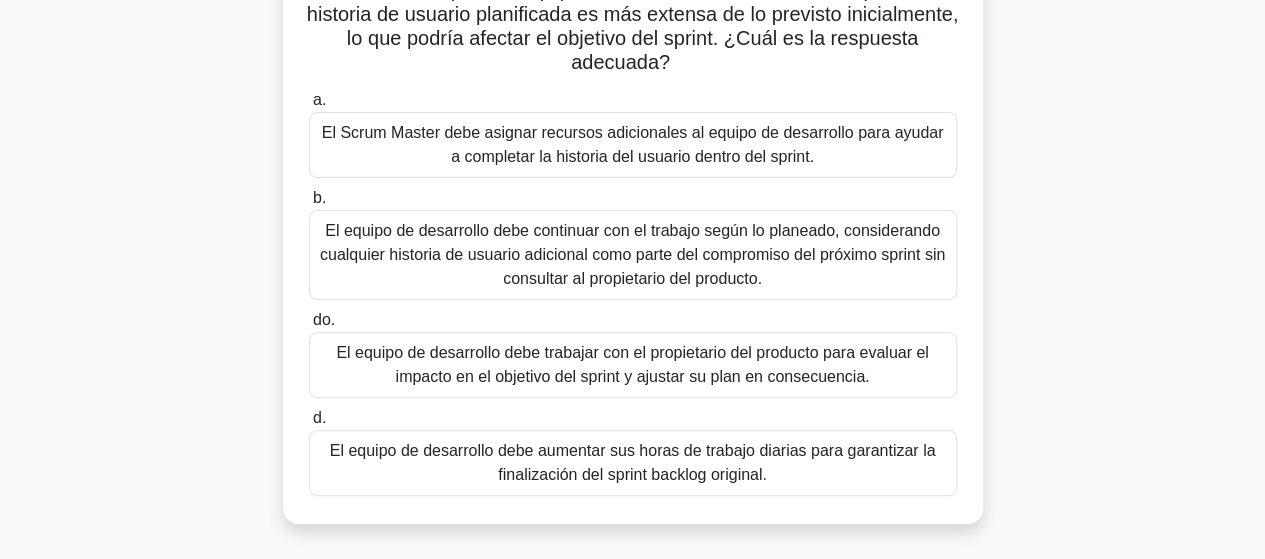 click on "El equipo de desarrollo debe trabajar con el propietario del producto para evaluar el impacto en el objetivo del sprint y ajustar su plan en consecuencia." at bounding box center [632, 364] 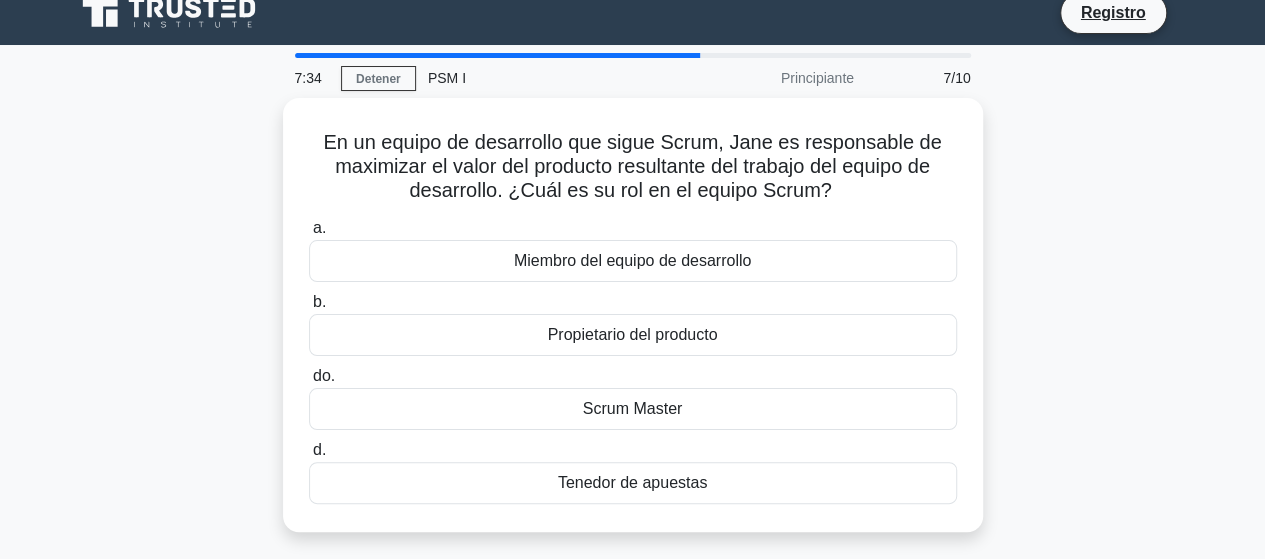scroll, scrollTop: 0, scrollLeft: 0, axis: both 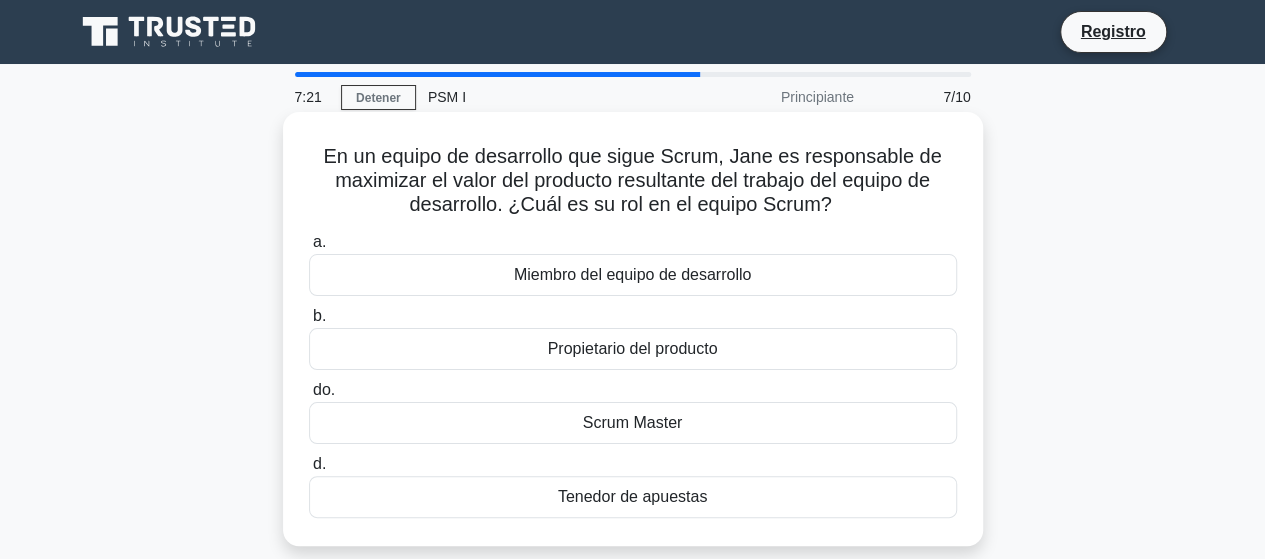 click on "Propietario del producto" at bounding box center (633, 349) 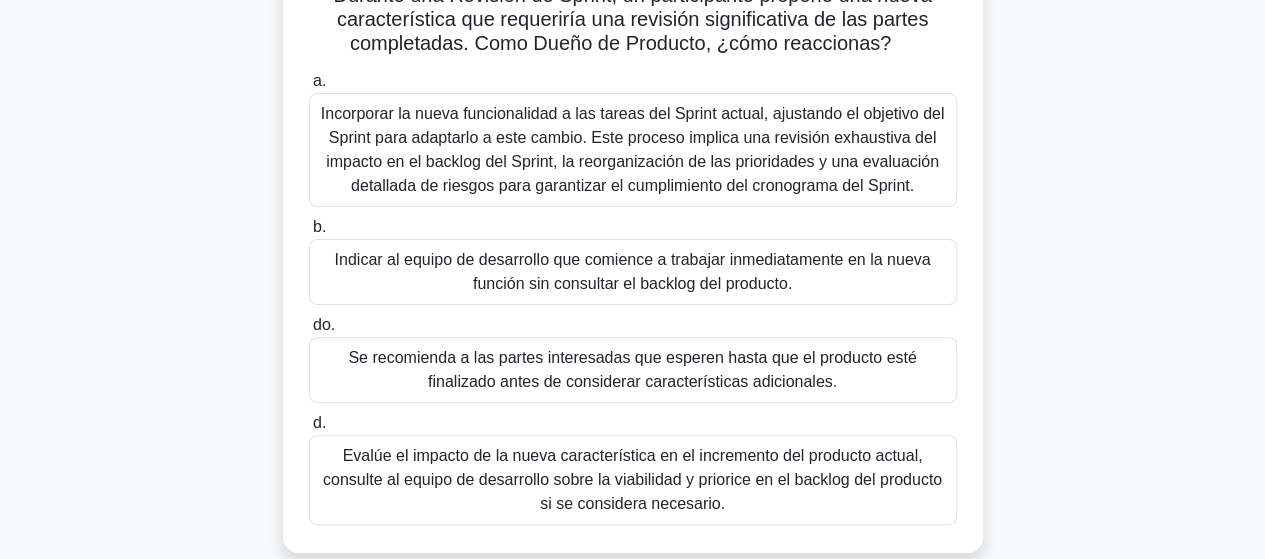 scroll, scrollTop: 167, scrollLeft: 0, axis: vertical 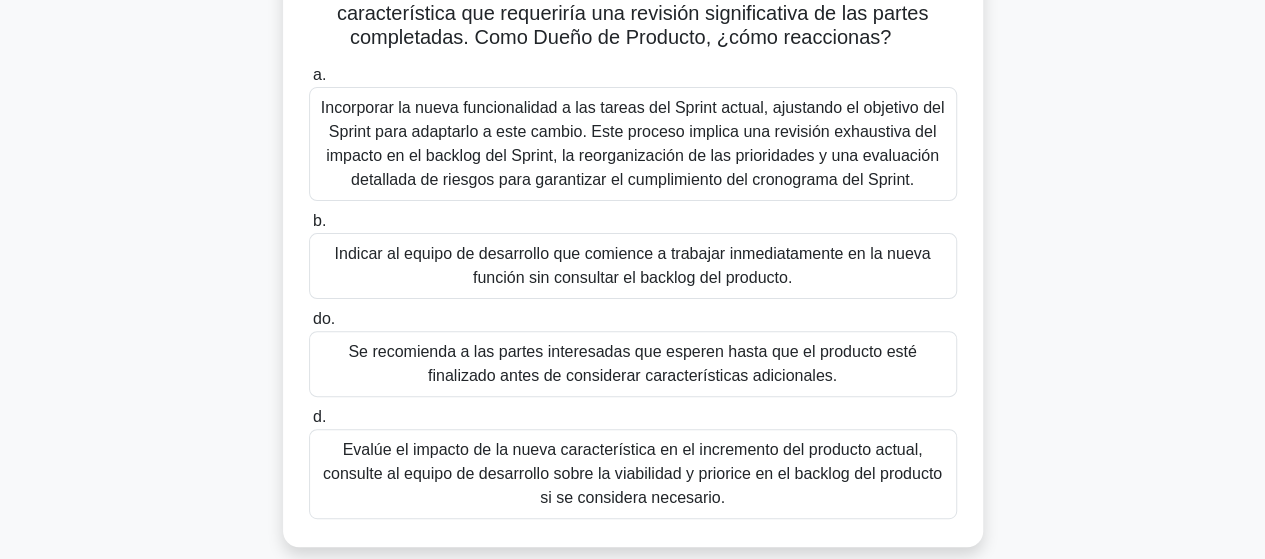 click on "Evalúe el impacto de la nueva característica en el incremento del producto actual, consulte al equipo de desarrollo sobre la viabilidad y priorice en el backlog del producto si se considera necesario." at bounding box center (632, 473) 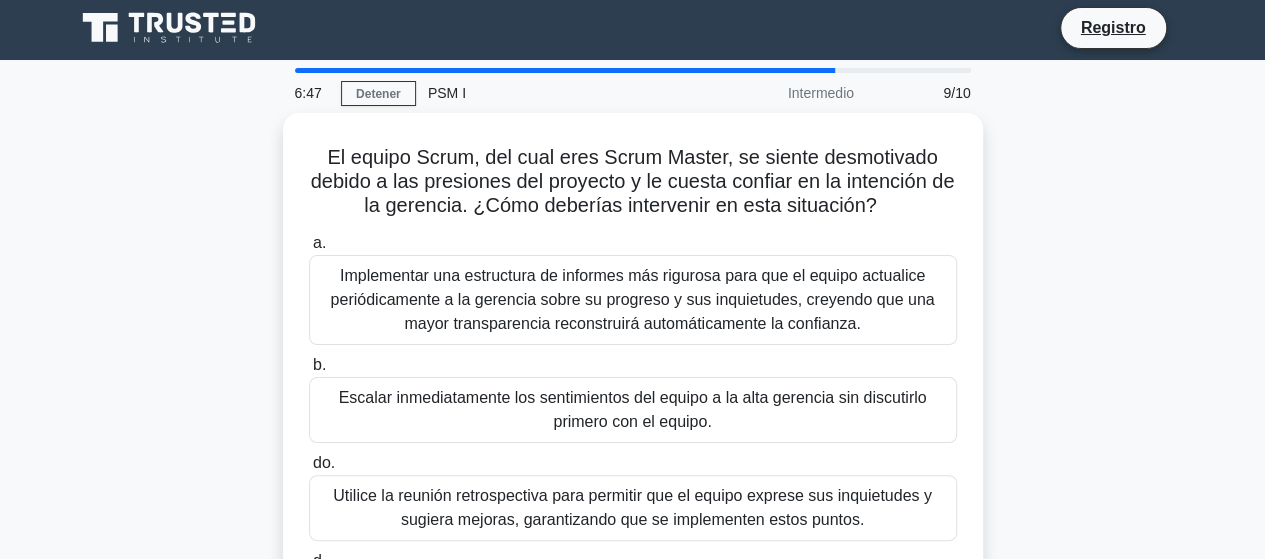 scroll, scrollTop: 0, scrollLeft: 0, axis: both 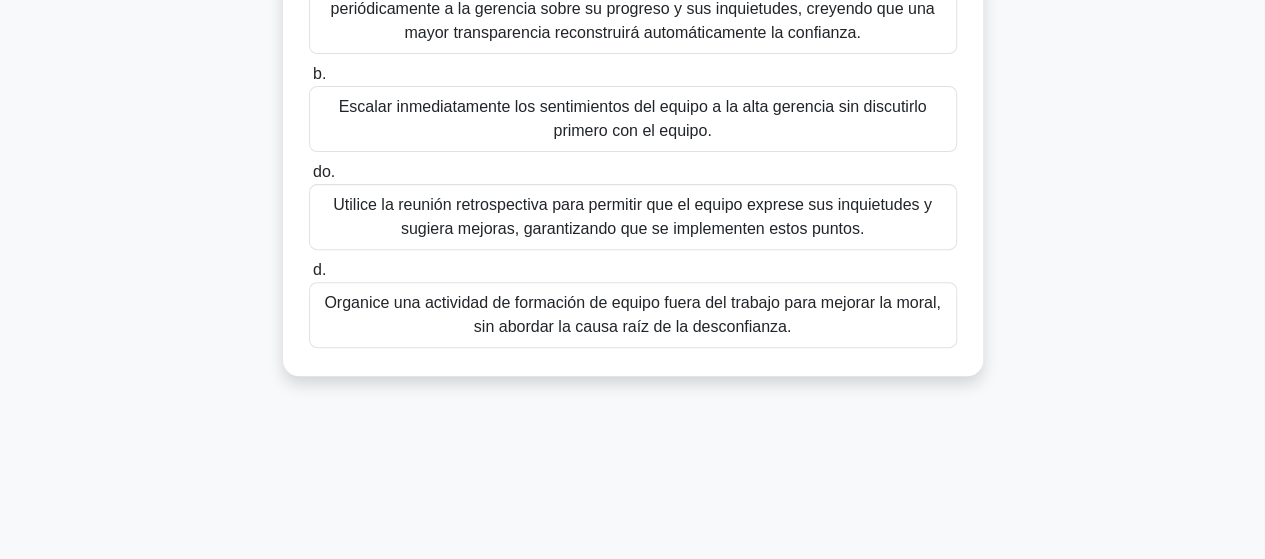 click on "Utilice la reunión retrospectiva para permitir que el equipo exprese sus inquietudes y sugiera mejoras, garantizando que se implementen estos puntos." at bounding box center [632, 216] 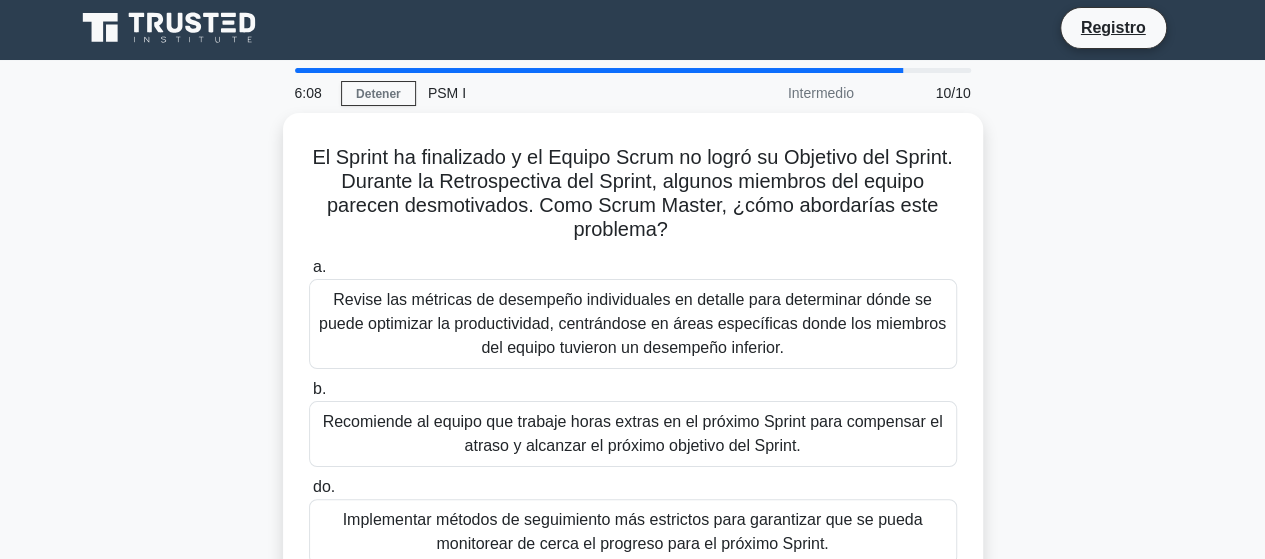 scroll, scrollTop: 0, scrollLeft: 0, axis: both 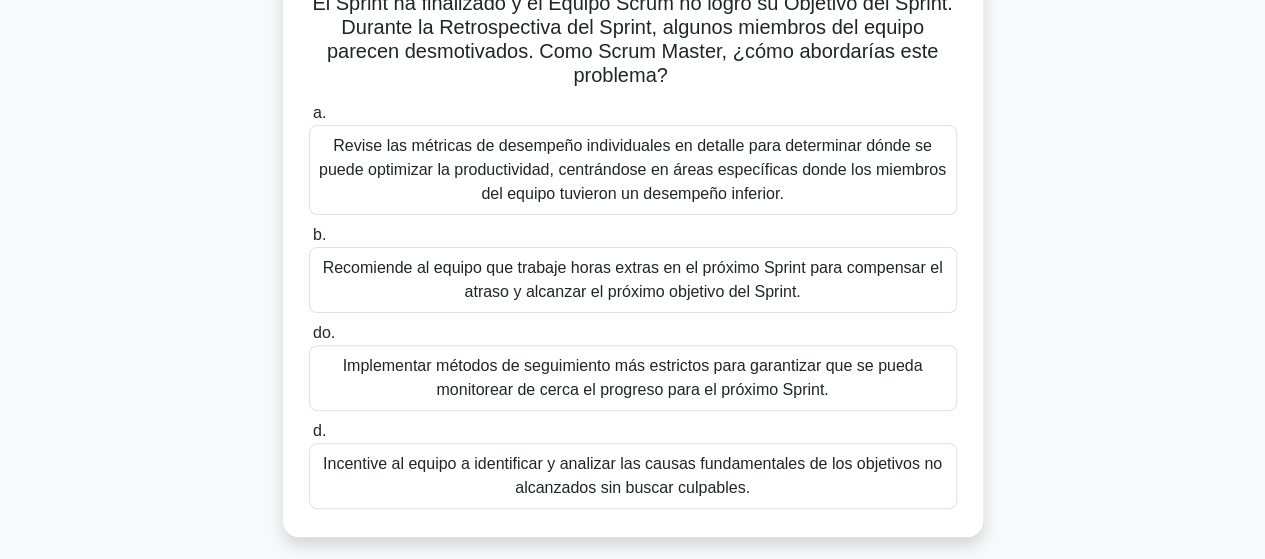 click on "Incentive al equipo a identificar y analizar las causas fundamentales de los objetivos no alcanzados sin buscar culpables." at bounding box center (632, 475) 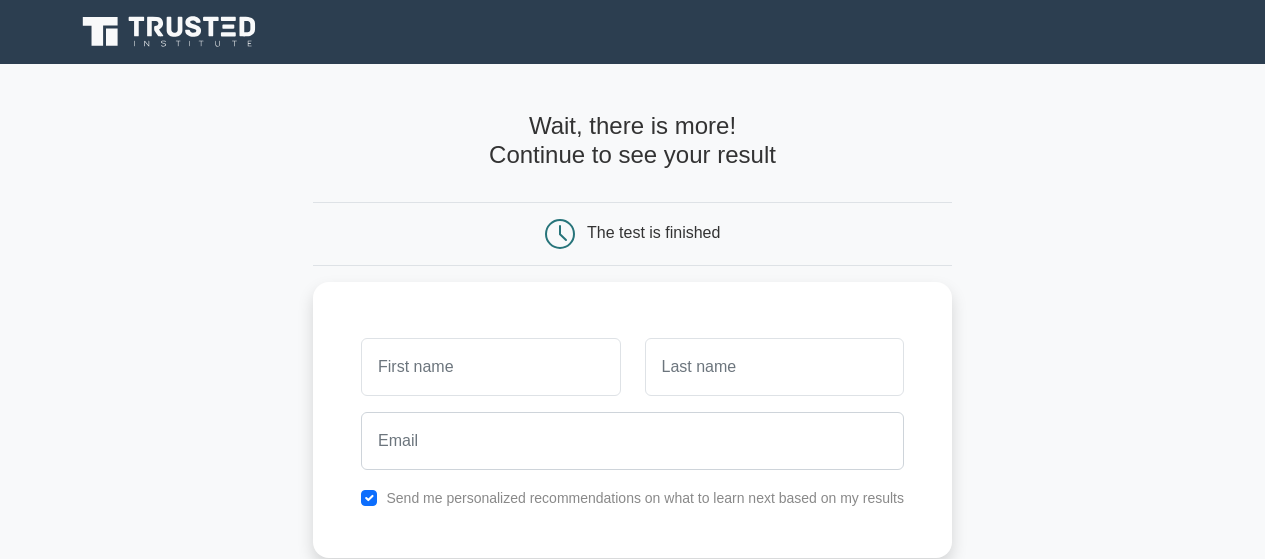 scroll, scrollTop: 0, scrollLeft: 0, axis: both 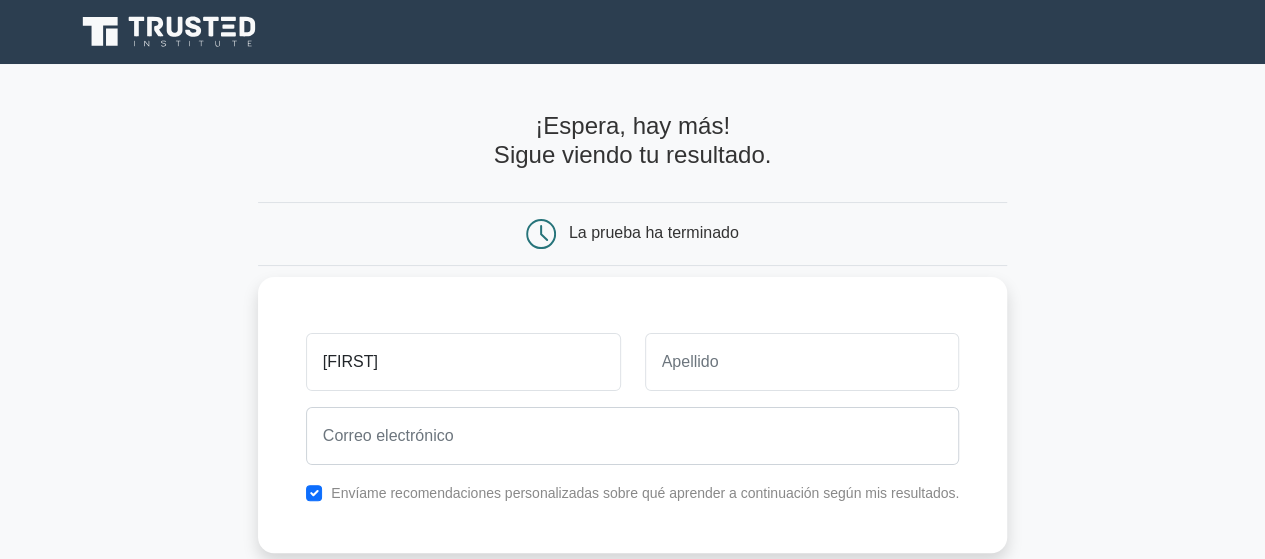 type on "[FIRST]" 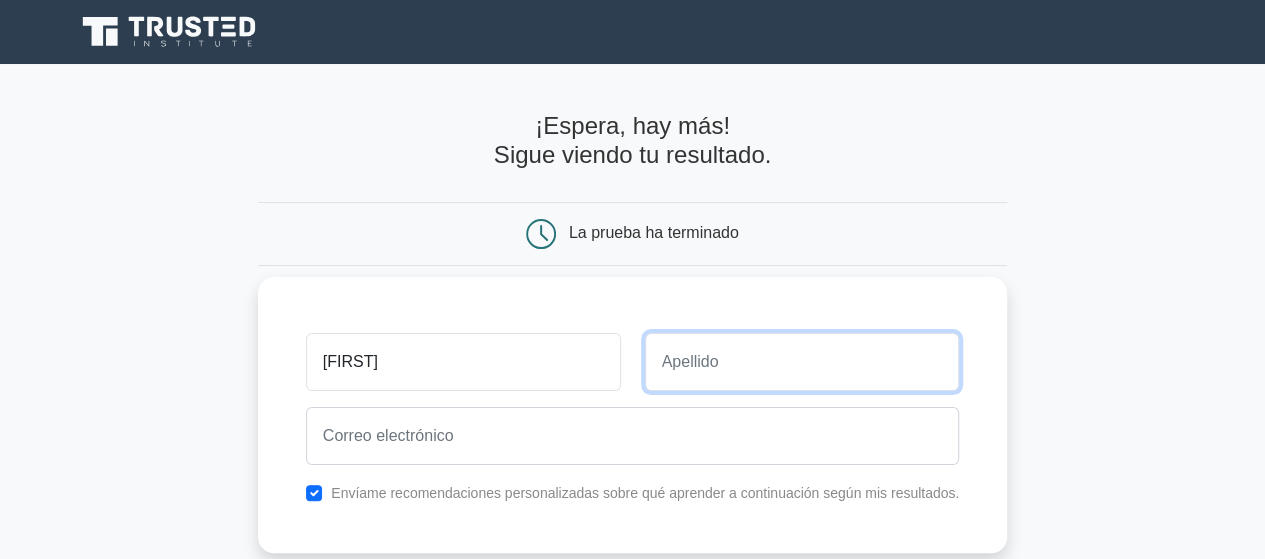 click at bounding box center [802, 362] 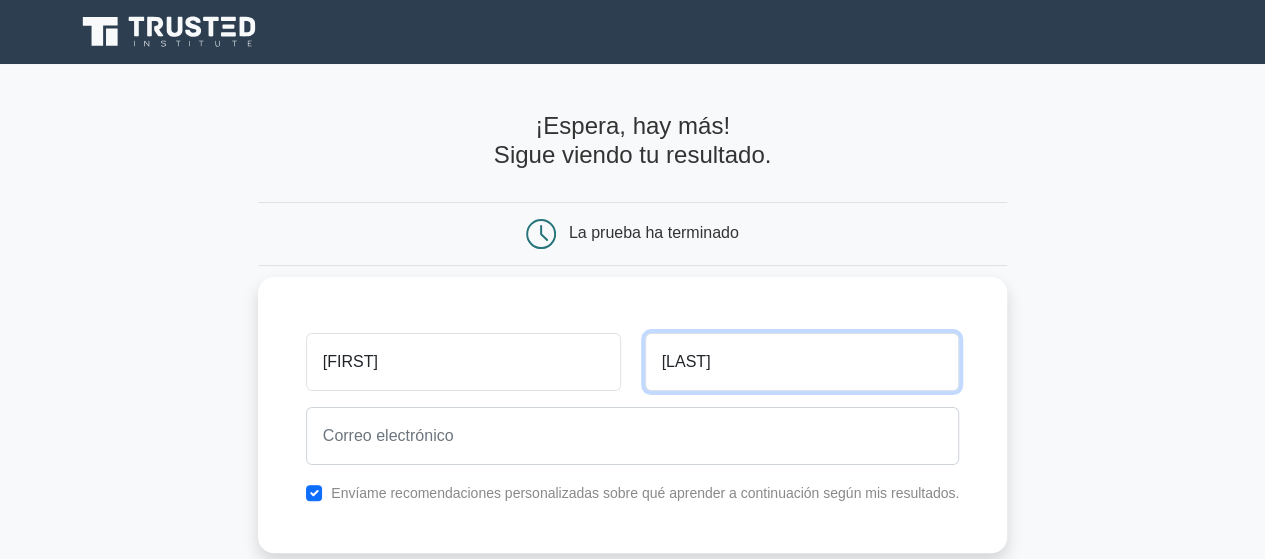 type on "[LAST]" 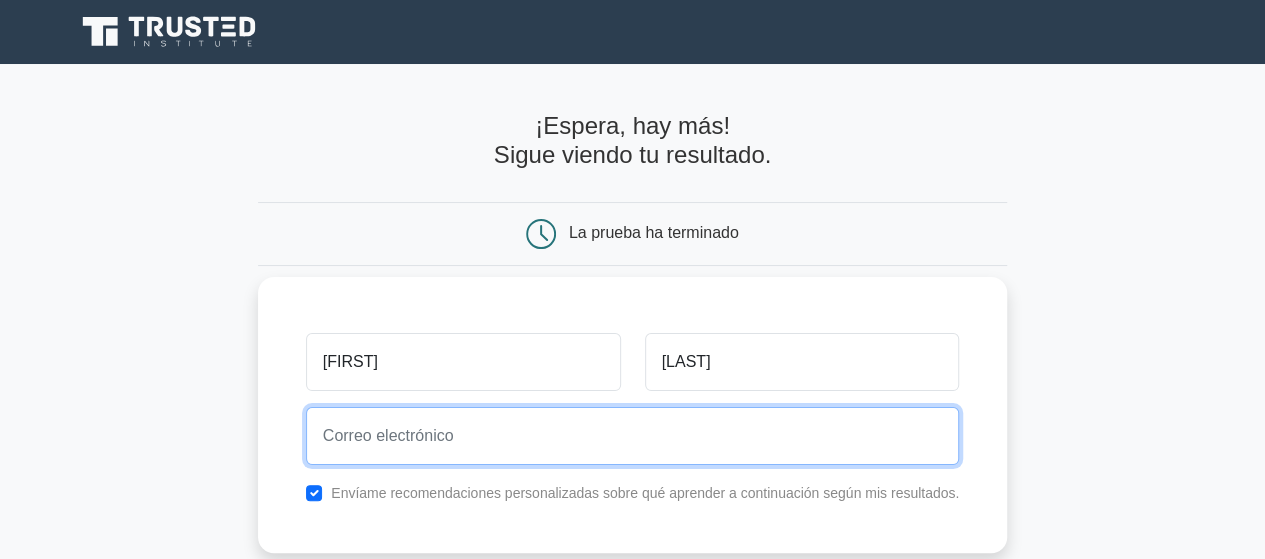 click at bounding box center (633, 436) 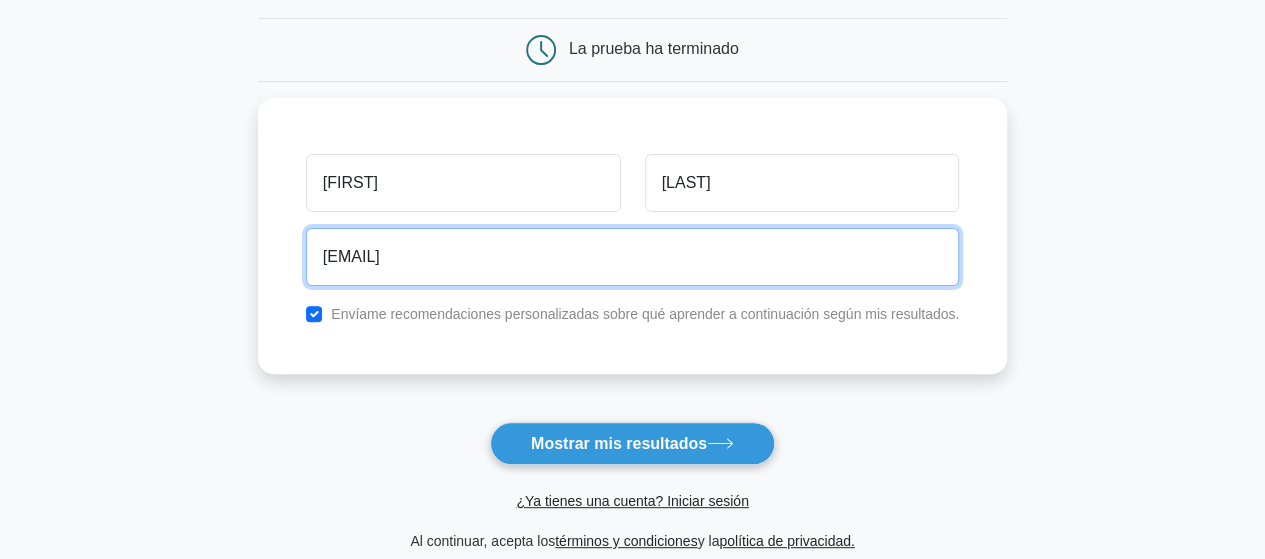 scroll, scrollTop: 192, scrollLeft: 0, axis: vertical 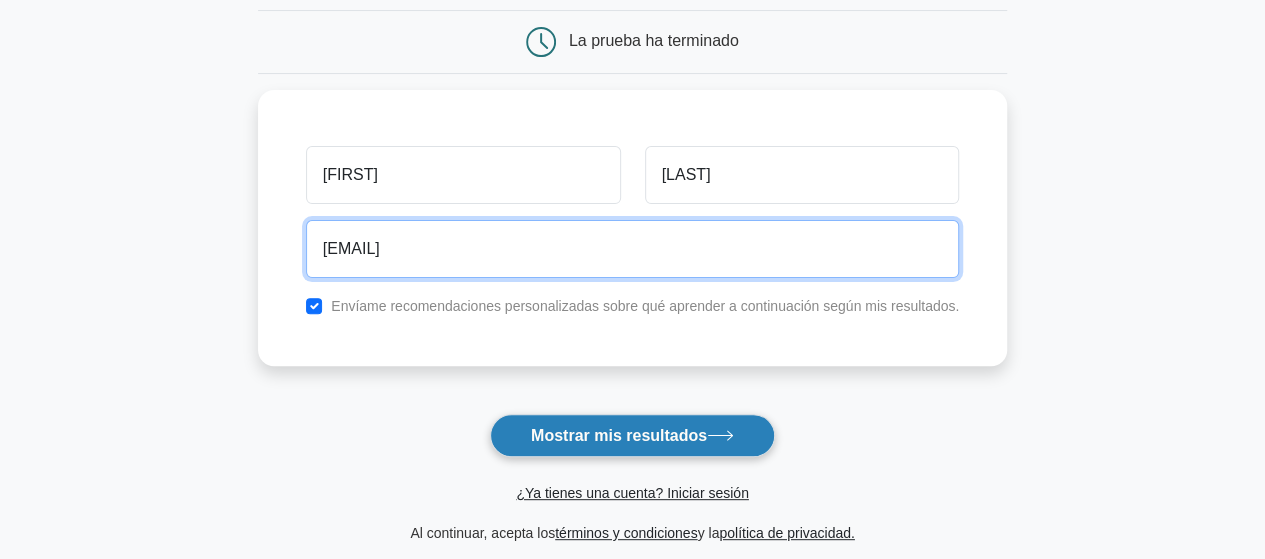 type on "estefanybma.14@gmail.com" 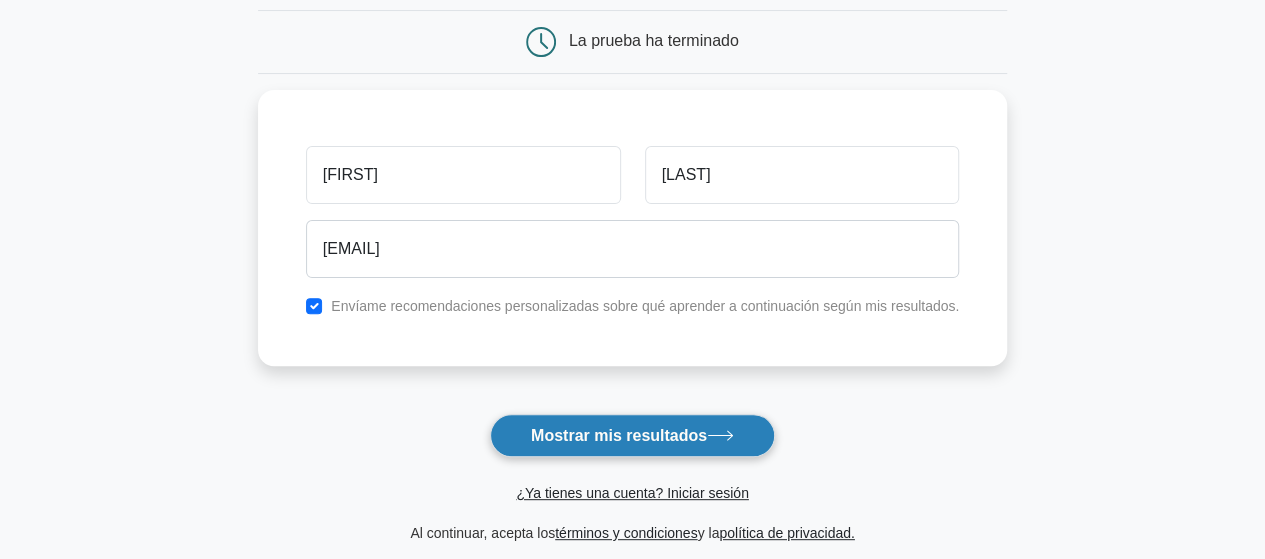 click on "Mostrar mis resultados" at bounding box center [632, 435] 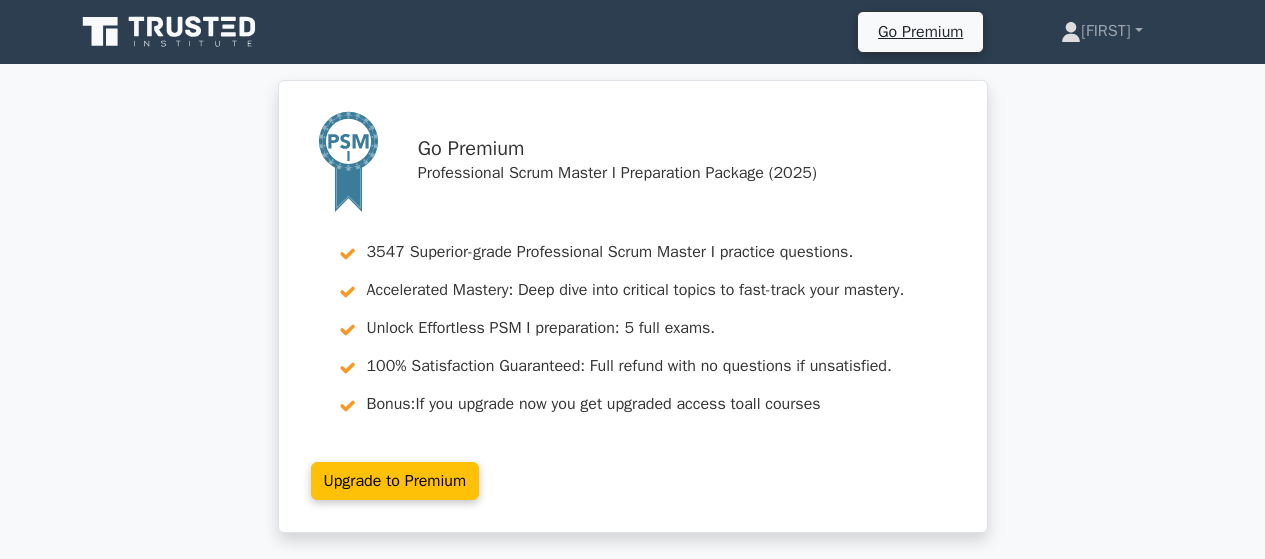 scroll, scrollTop: 0, scrollLeft: 0, axis: both 